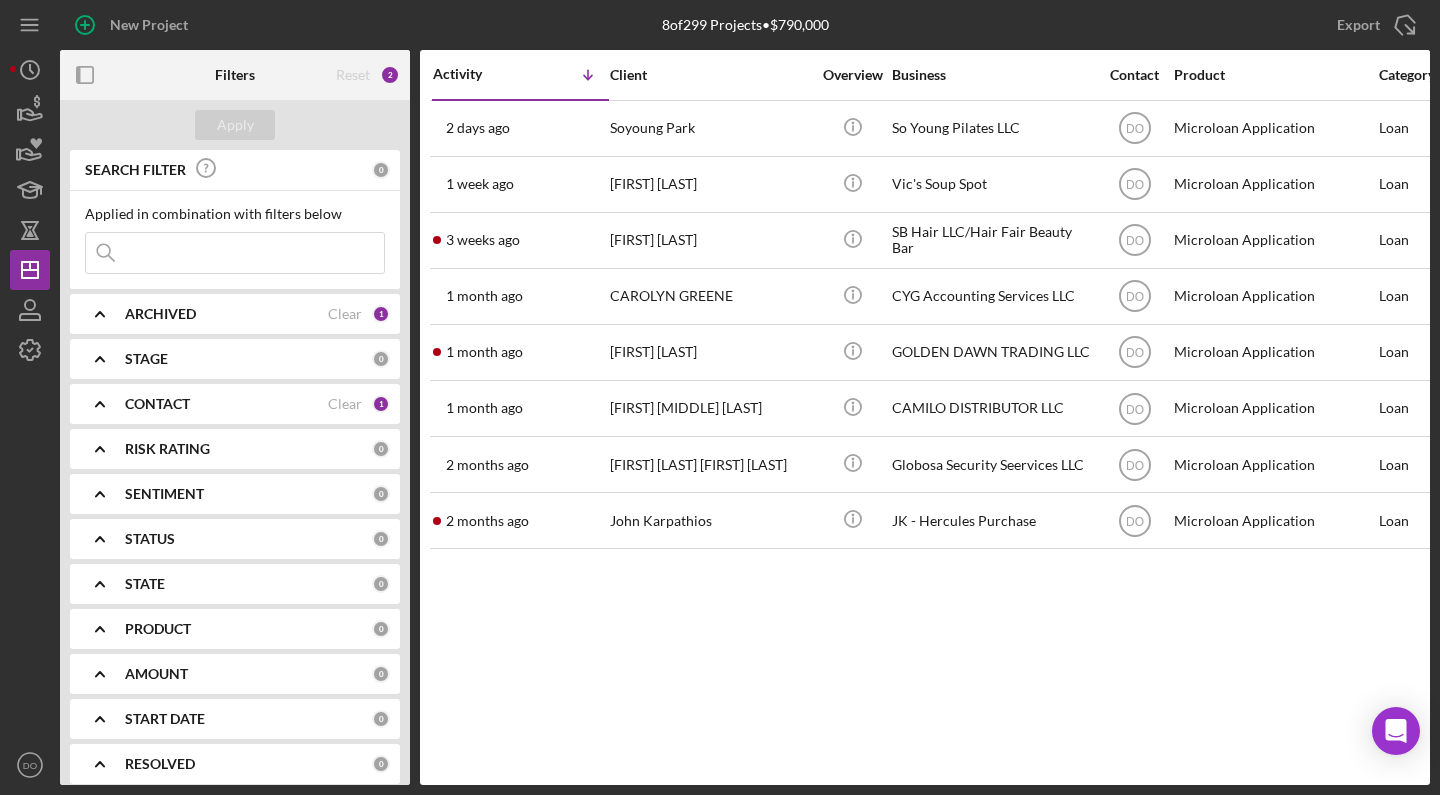 scroll, scrollTop: 0, scrollLeft: 0, axis: both 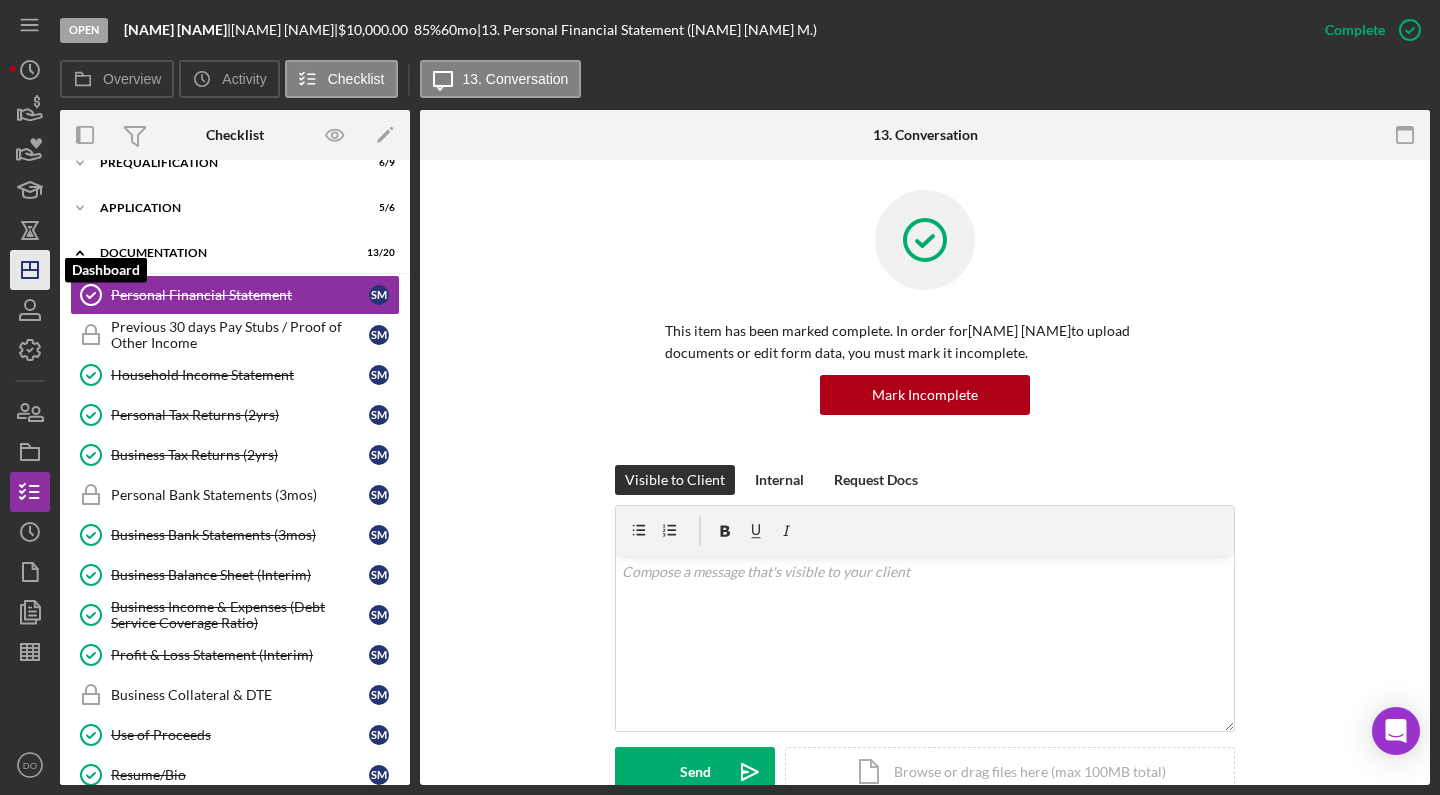 click 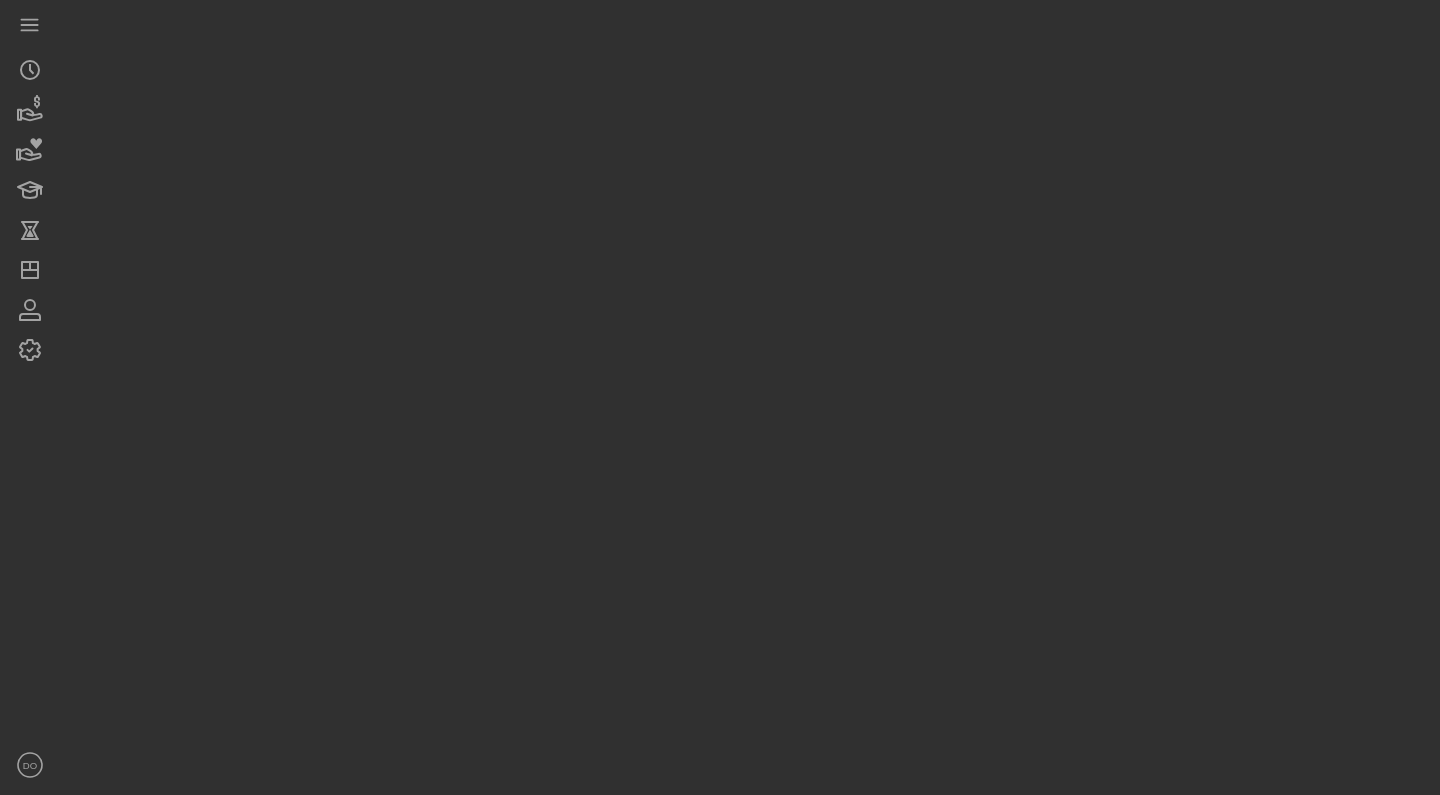 scroll, scrollTop: 0, scrollLeft: 0, axis: both 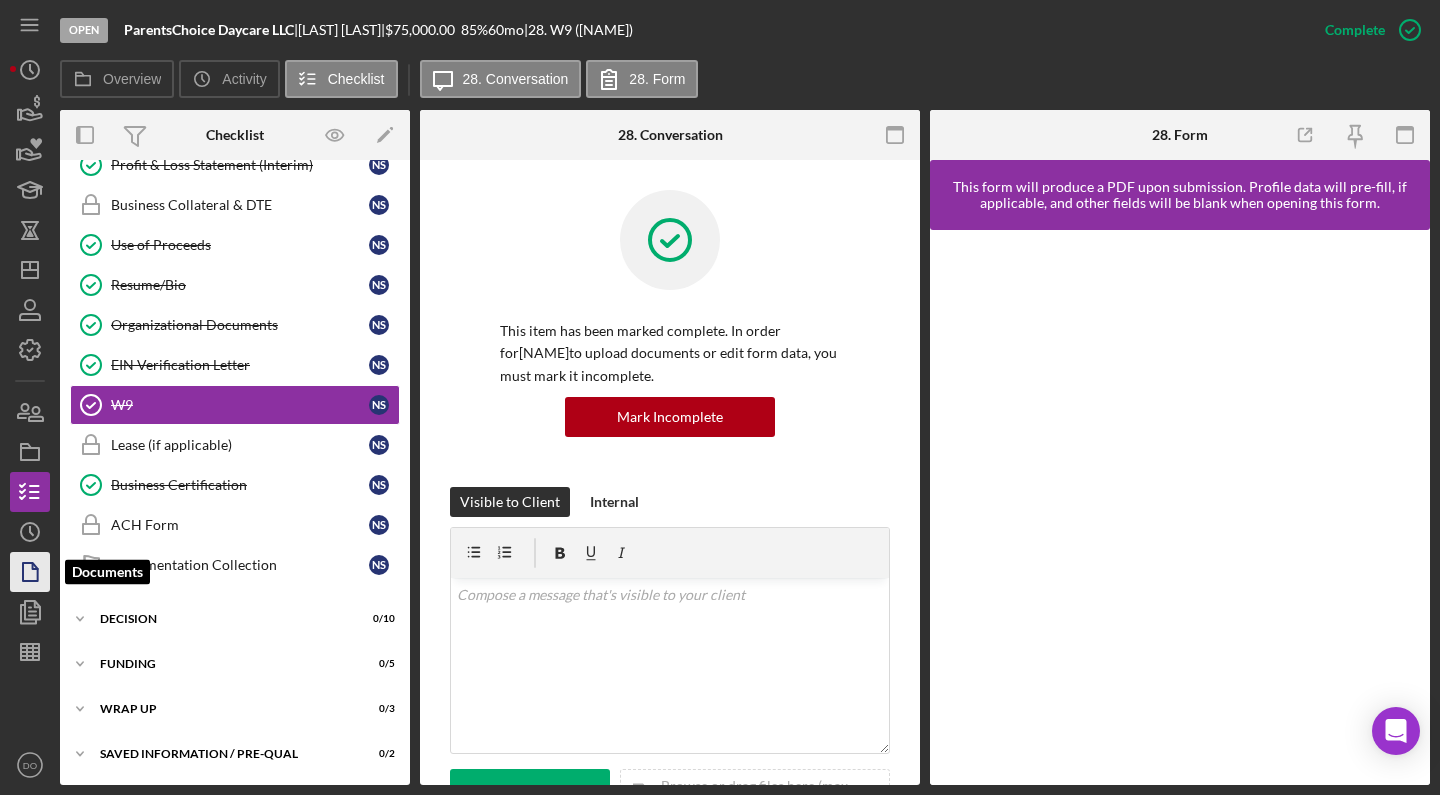 click 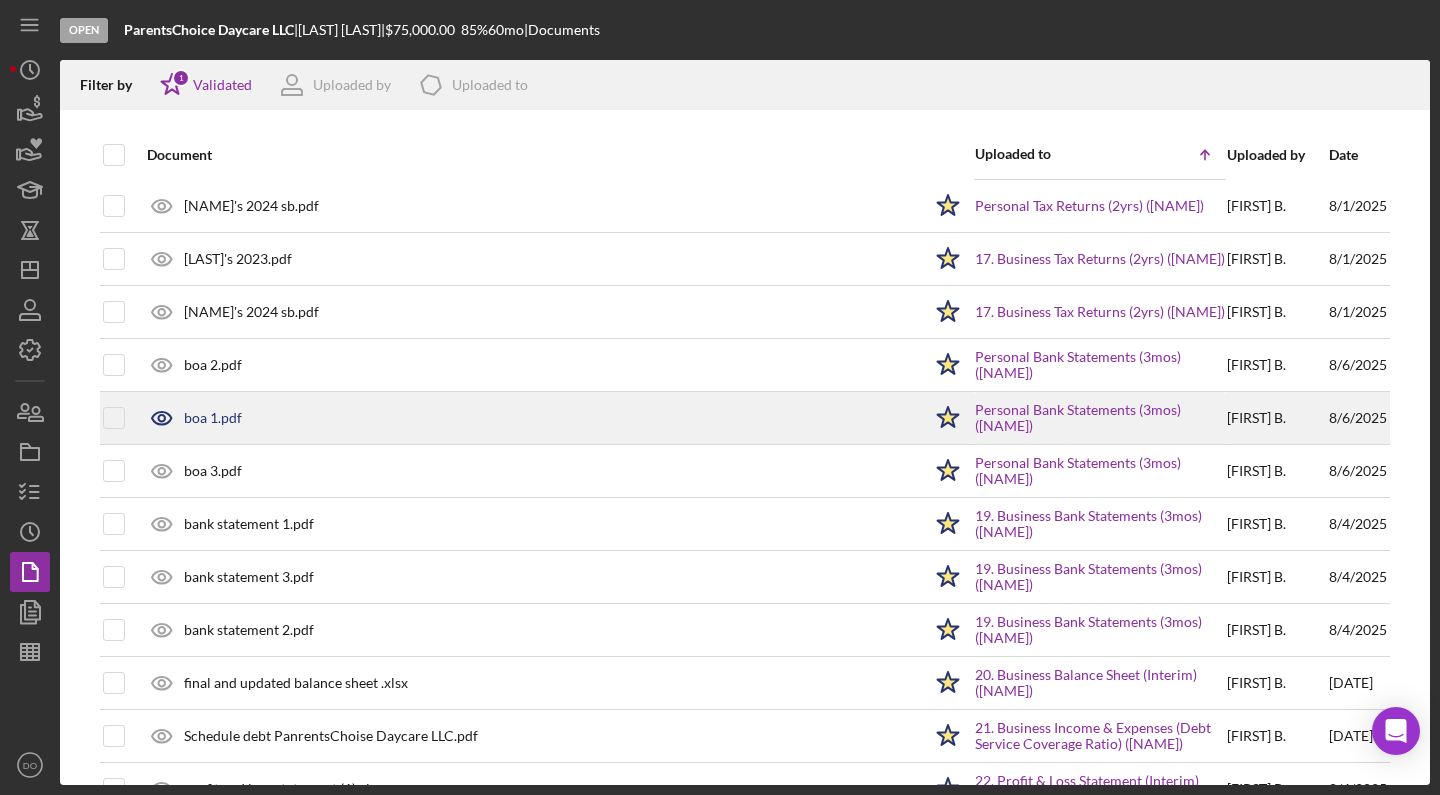 scroll, scrollTop: 544, scrollLeft: 0, axis: vertical 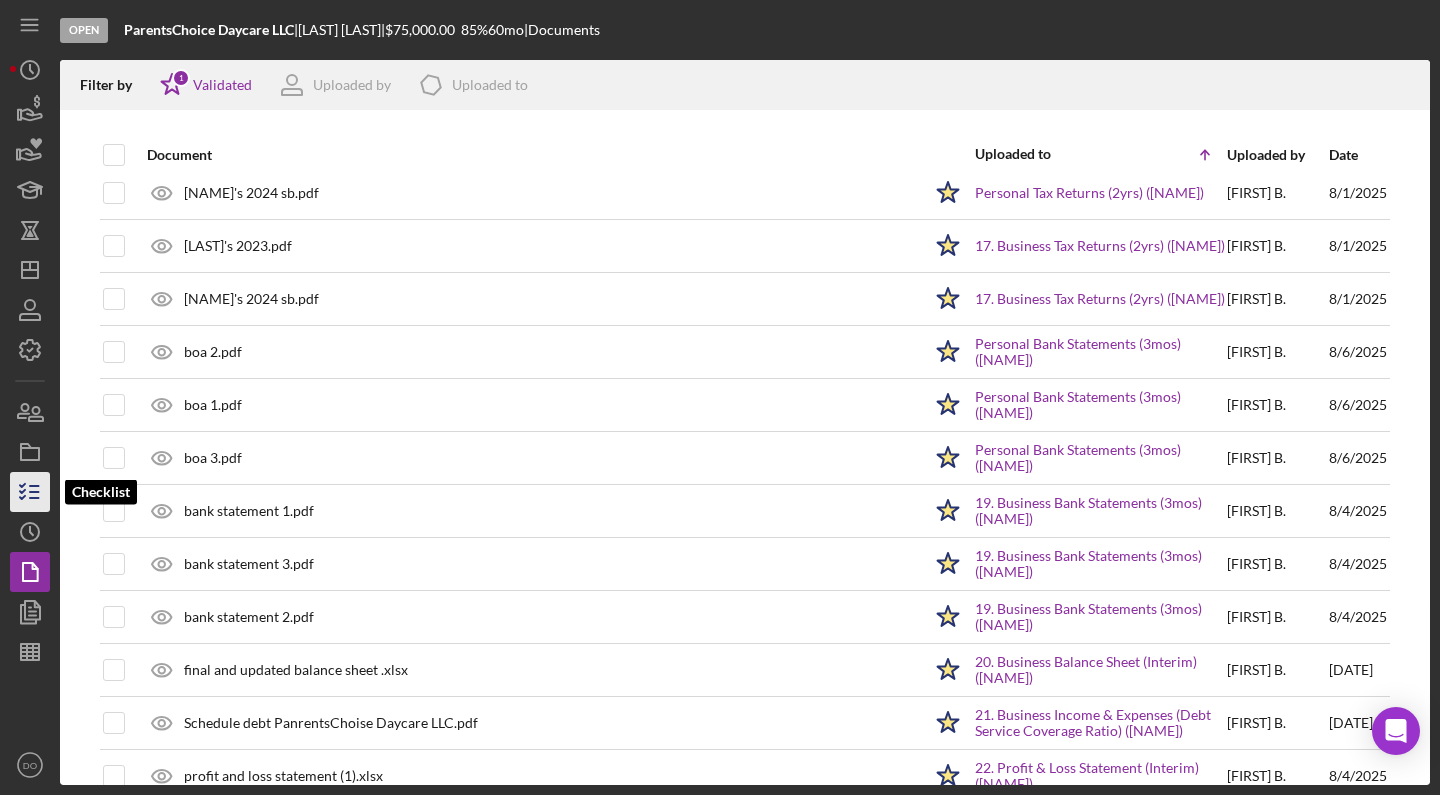 click 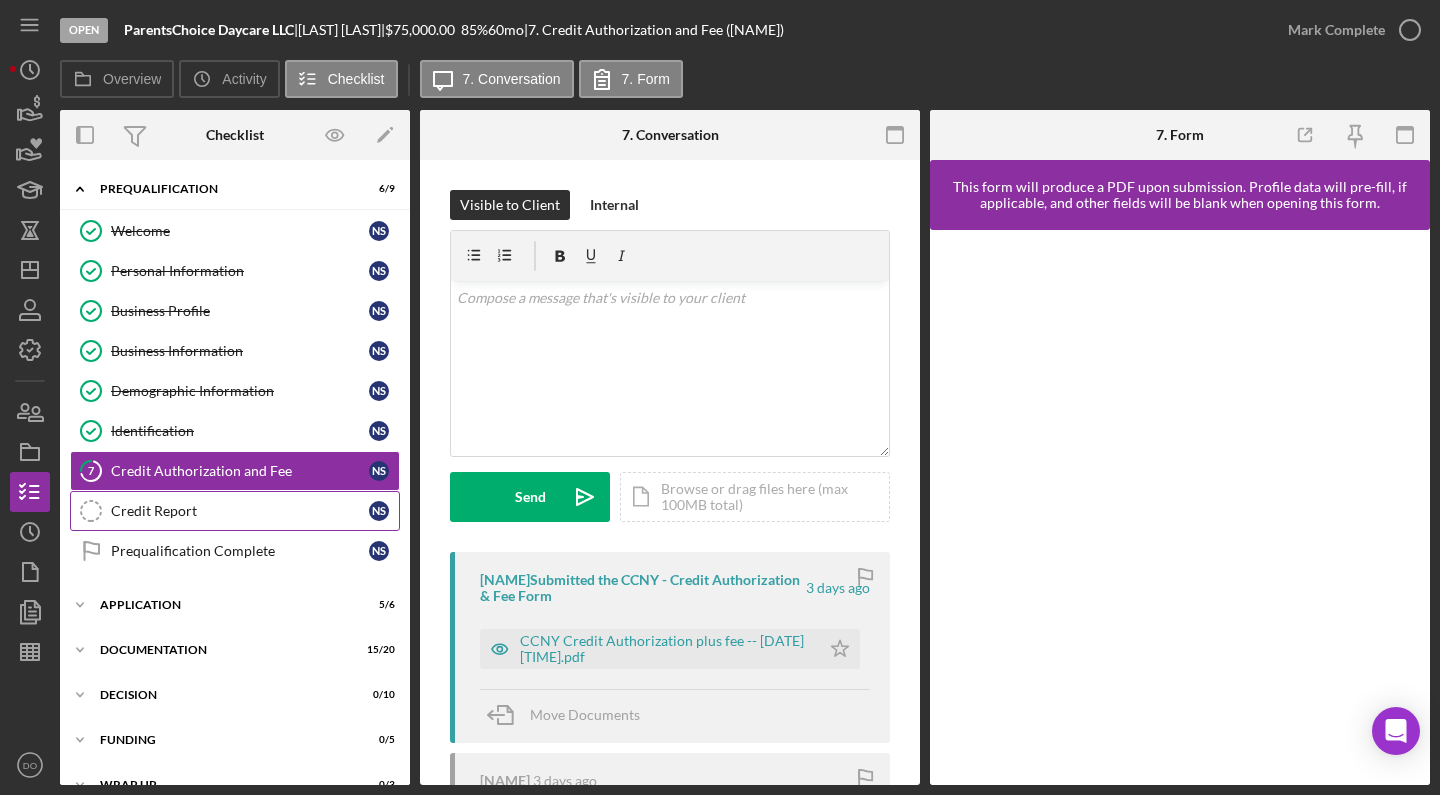 click on "Credit Report" at bounding box center (240, 511) 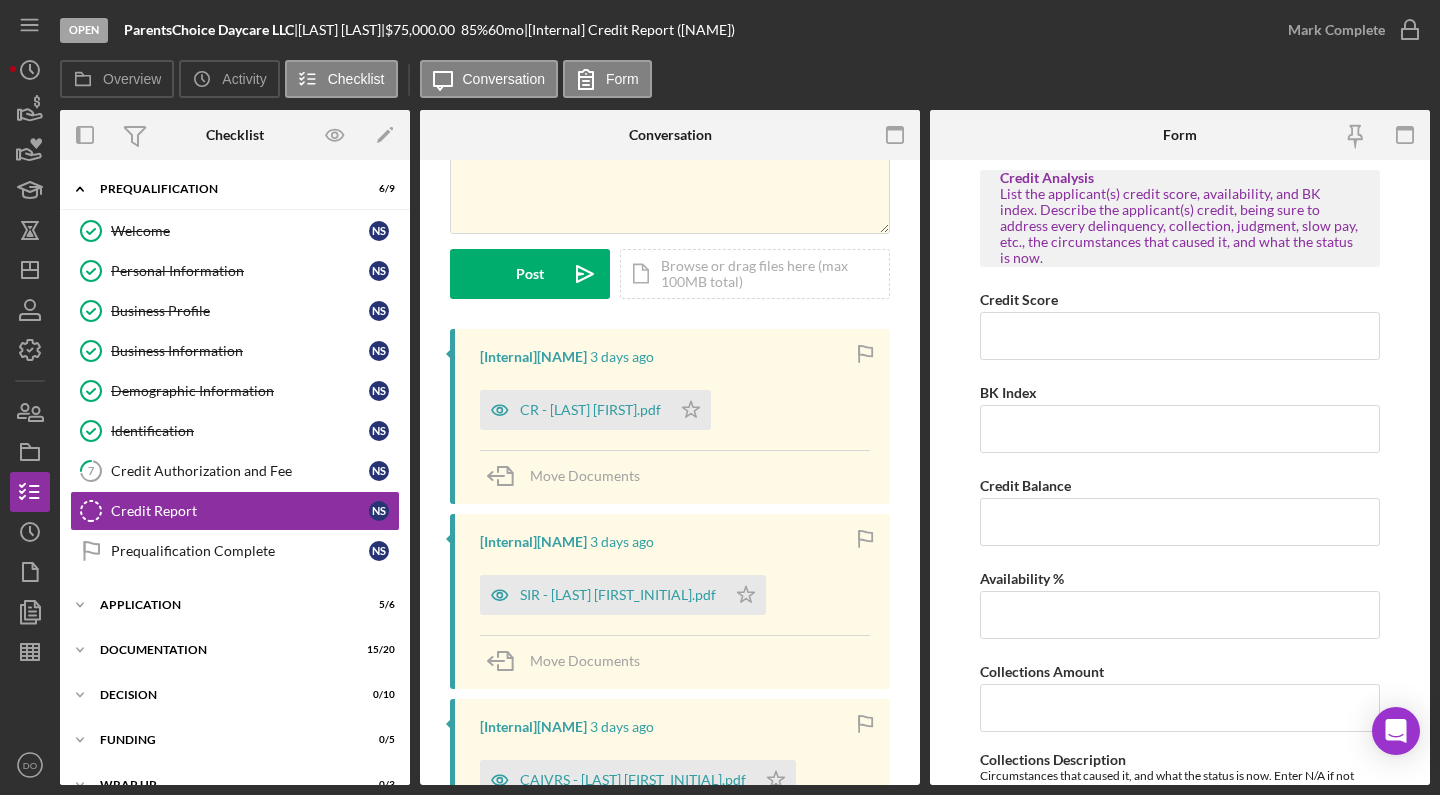 scroll, scrollTop: 209, scrollLeft: 0, axis: vertical 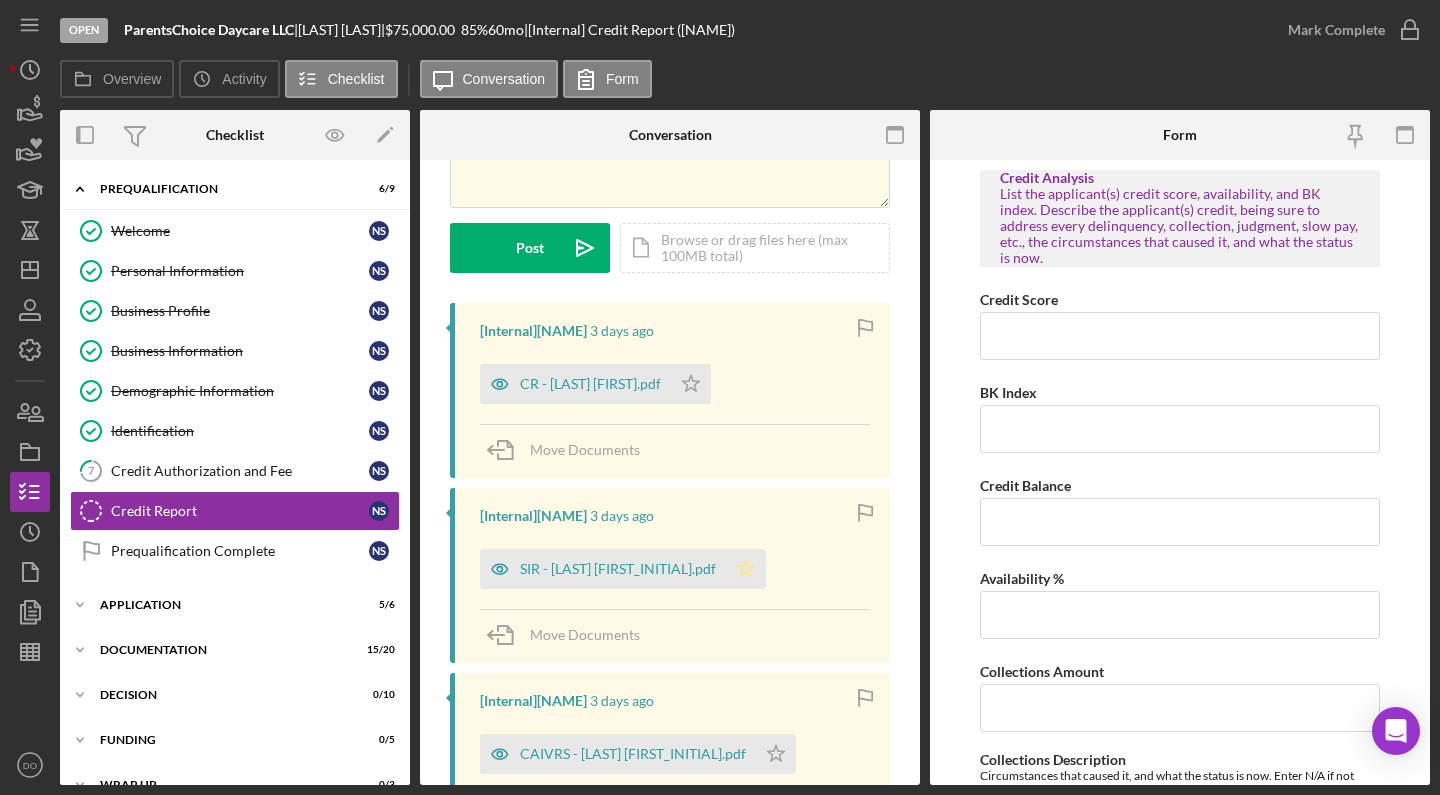 click on "Icon/Star" 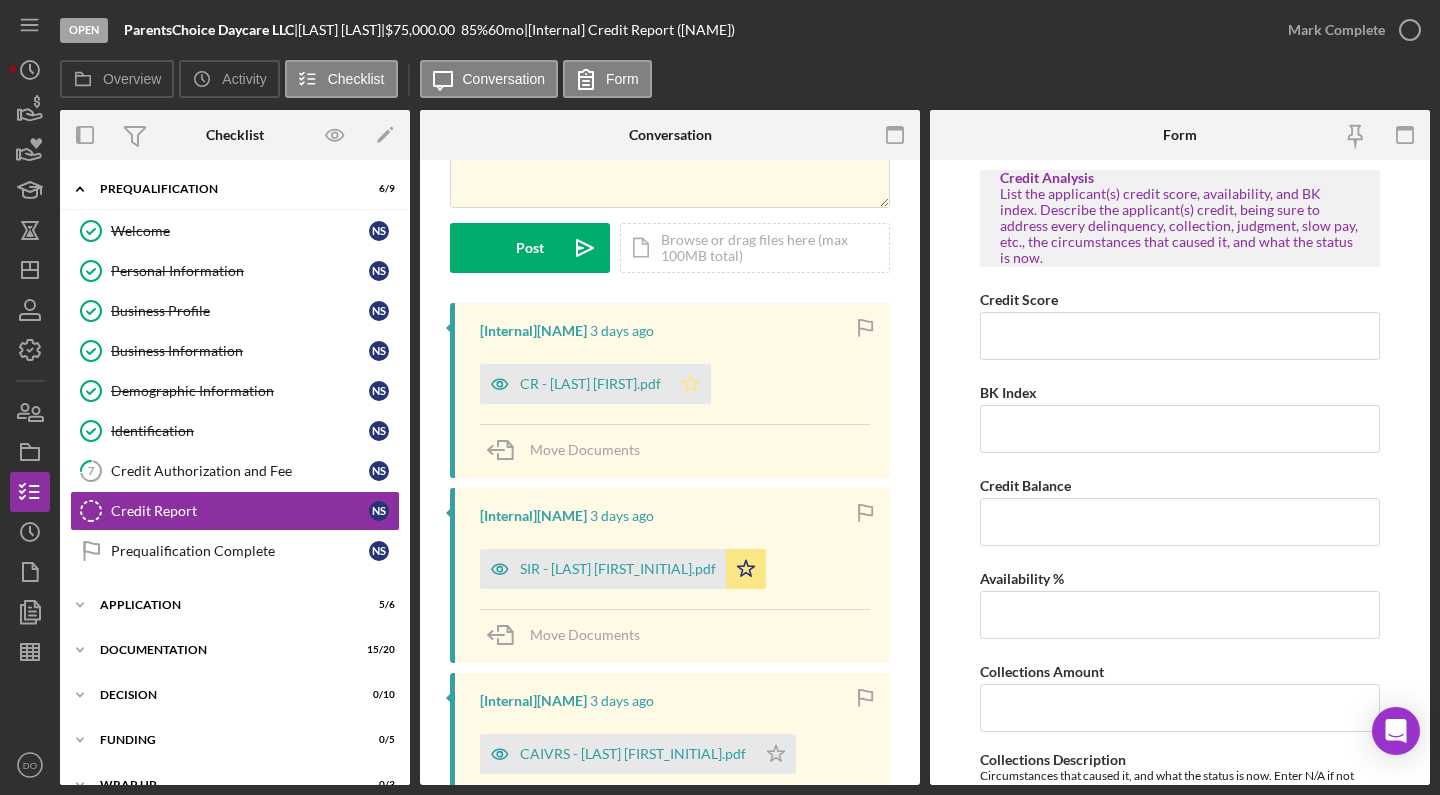 click on "Icon/Star" 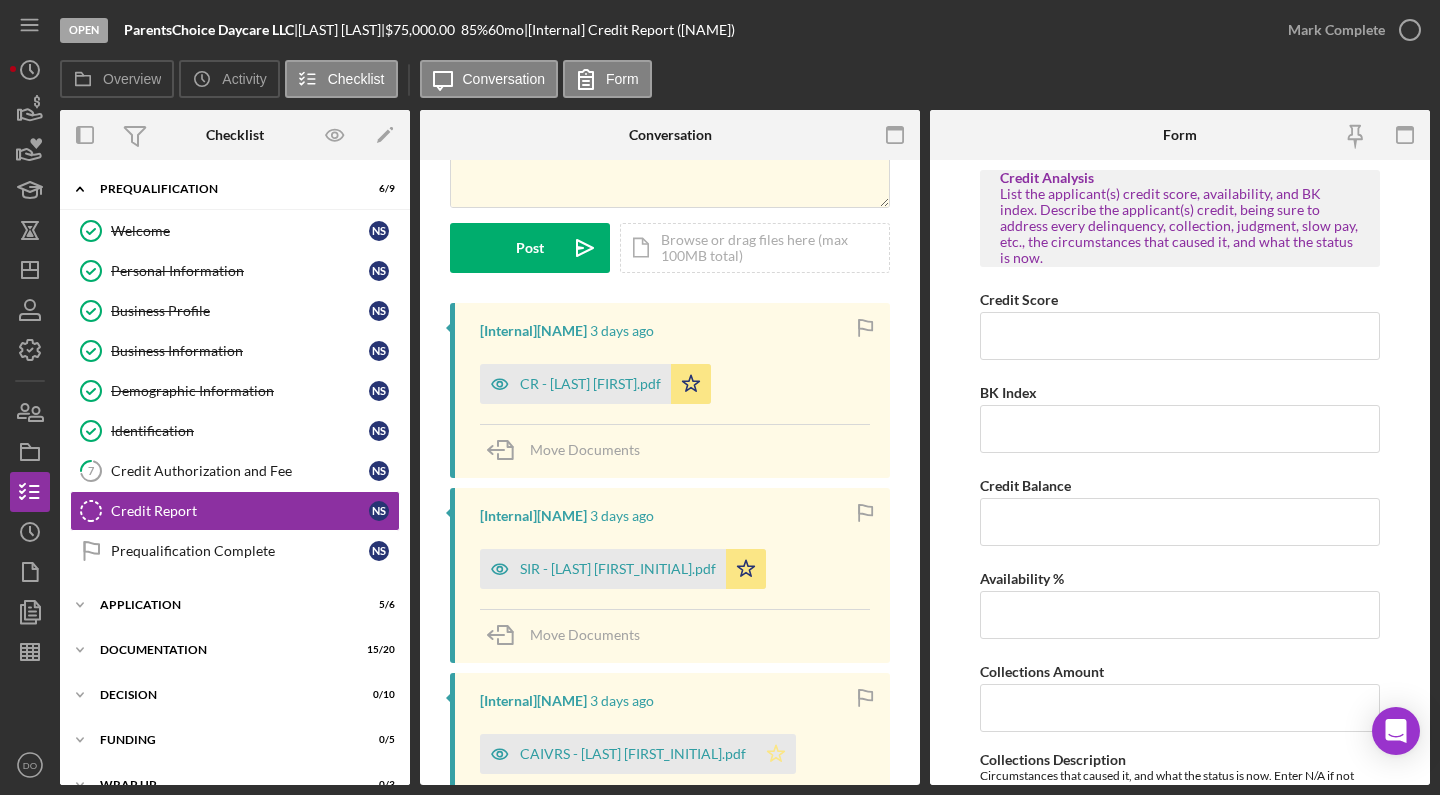 click 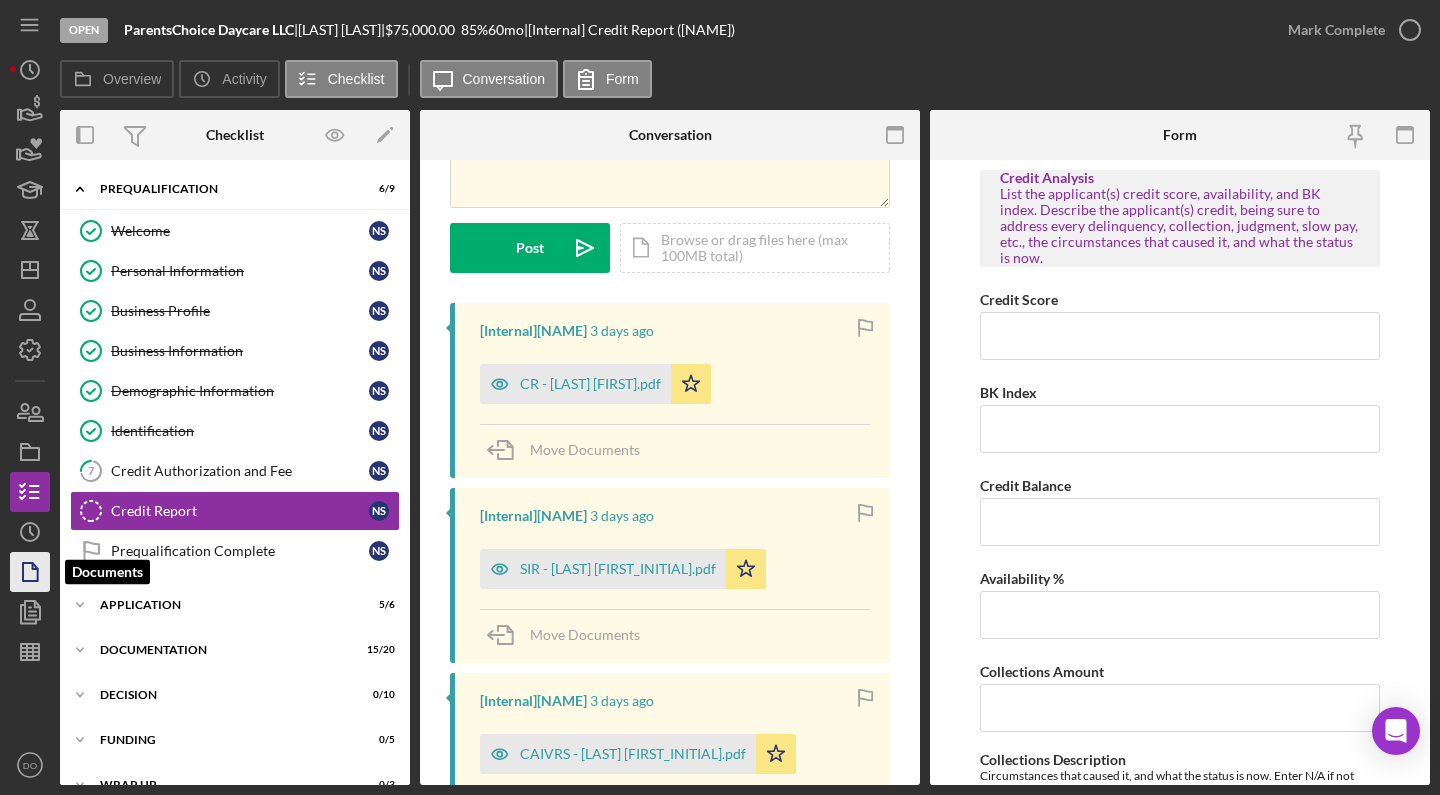 click 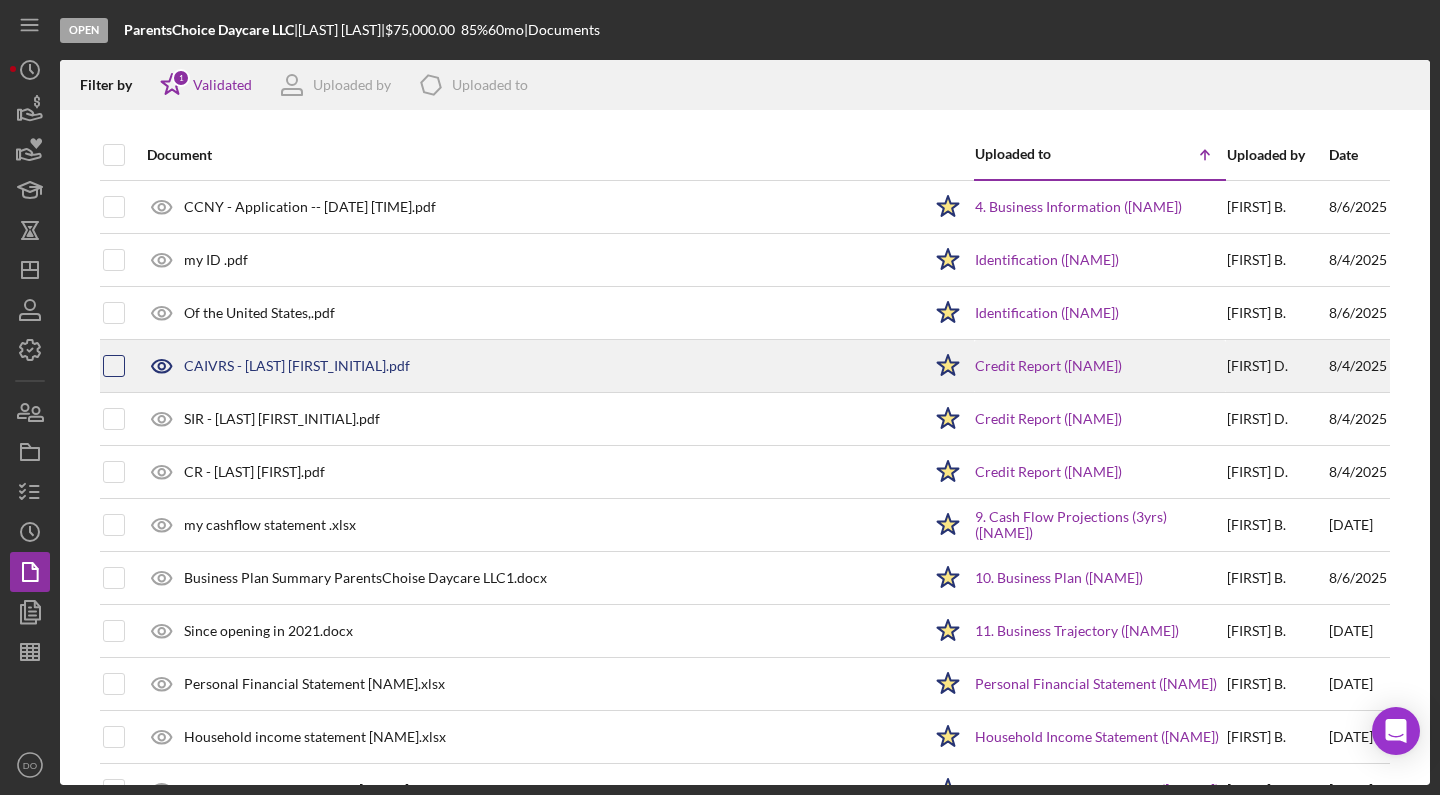 click at bounding box center [114, 366] 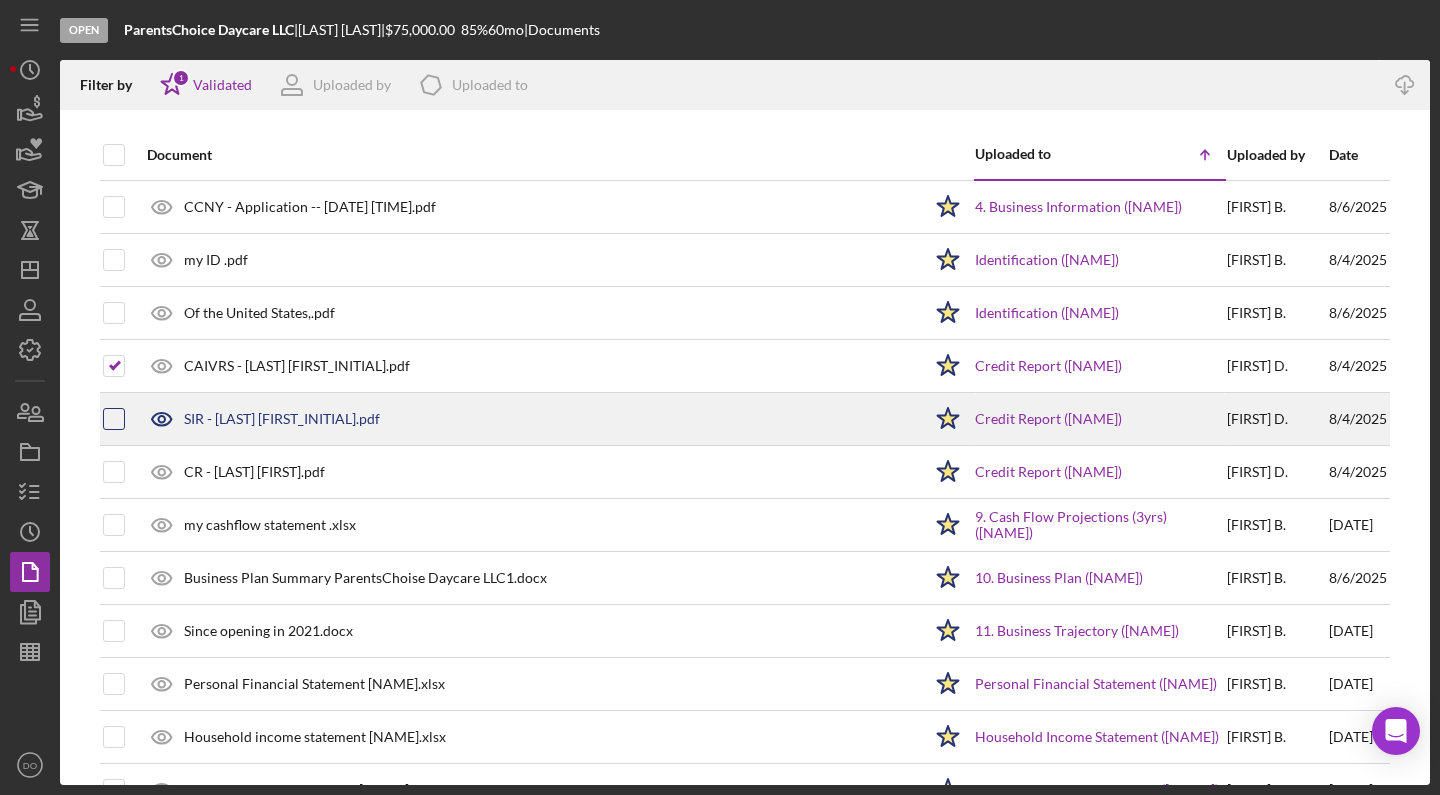 click at bounding box center [114, 419] 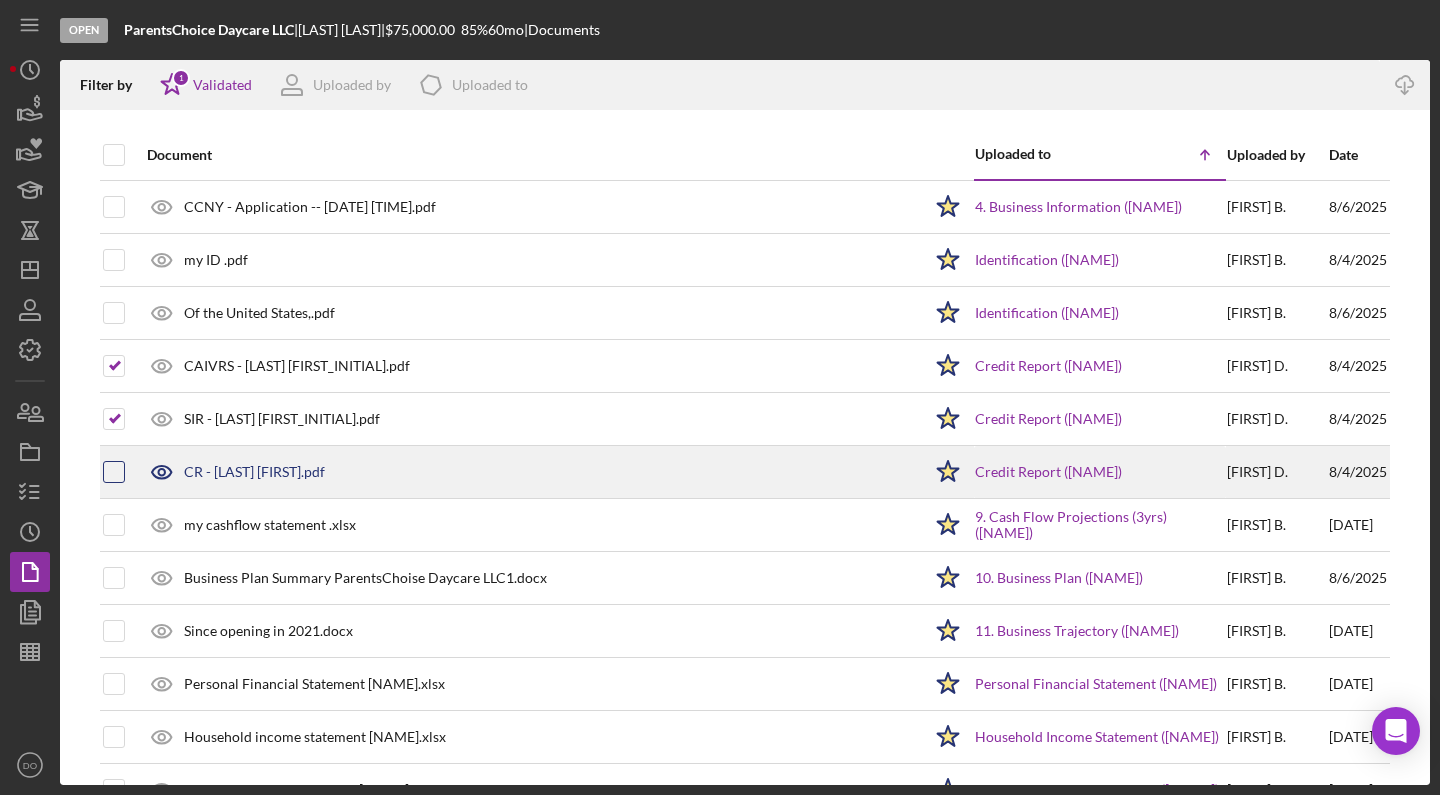 click at bounding box center [114, 472] 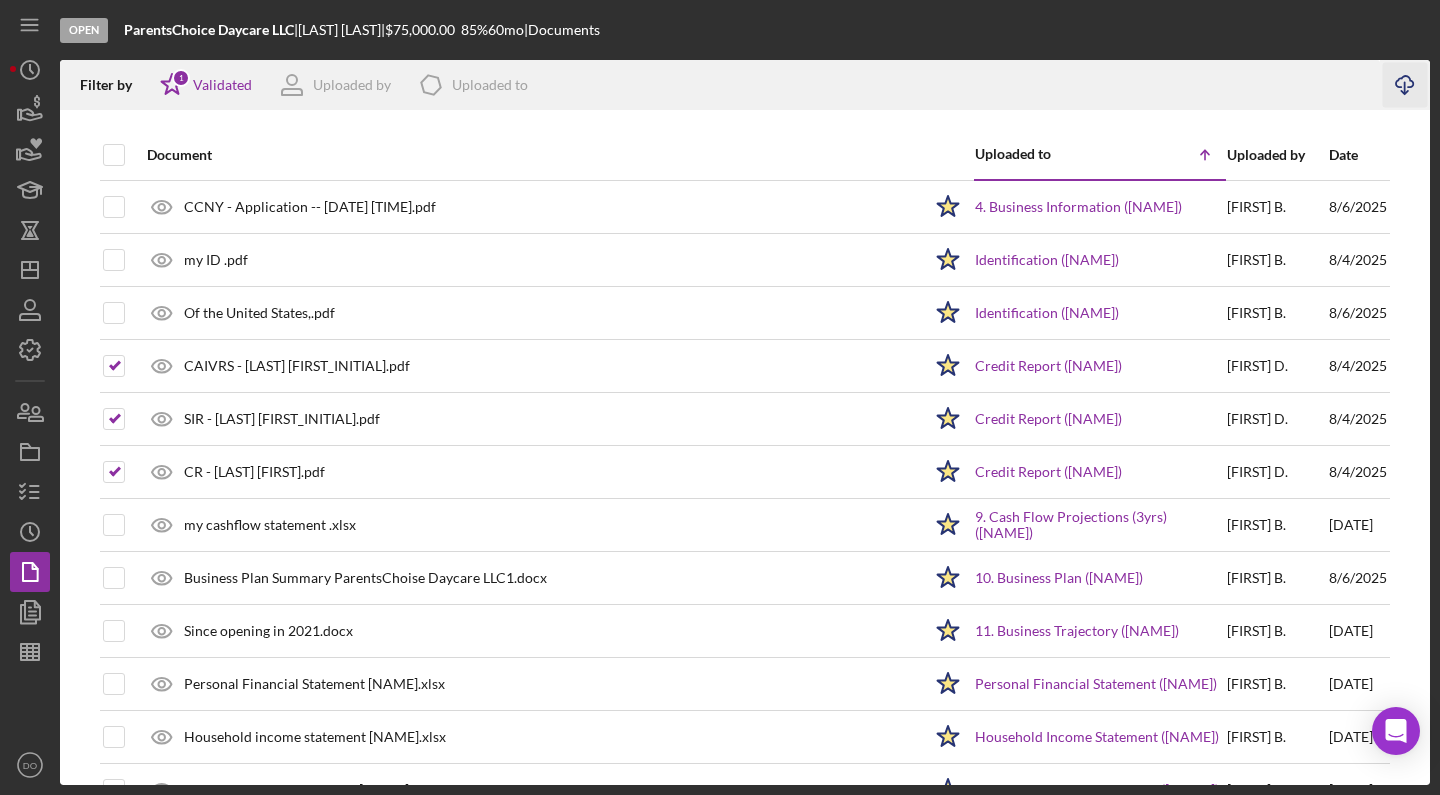 click on "Icon/Download" 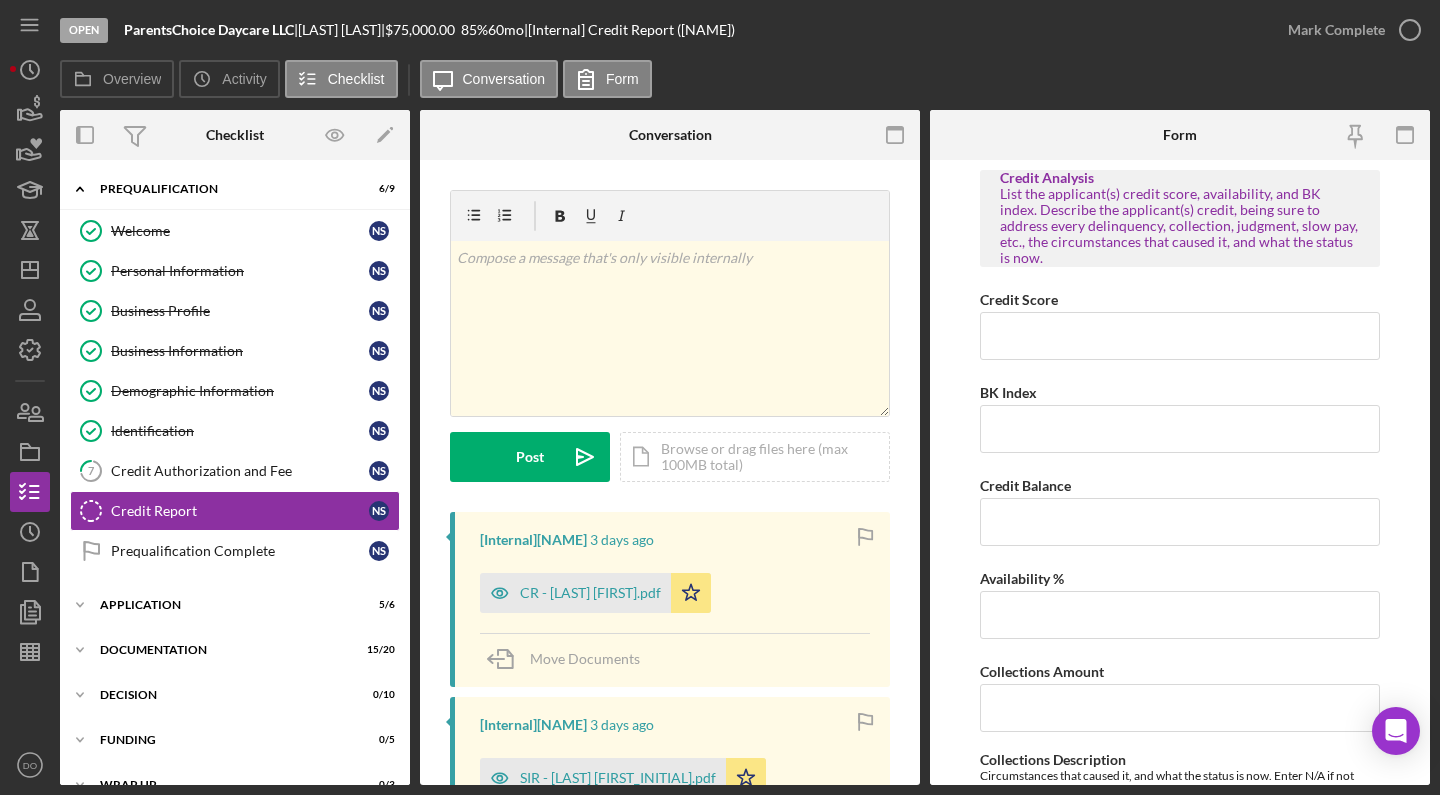 scroll, scrollTop: 39, scrollLeft: 0, axis: vertical 